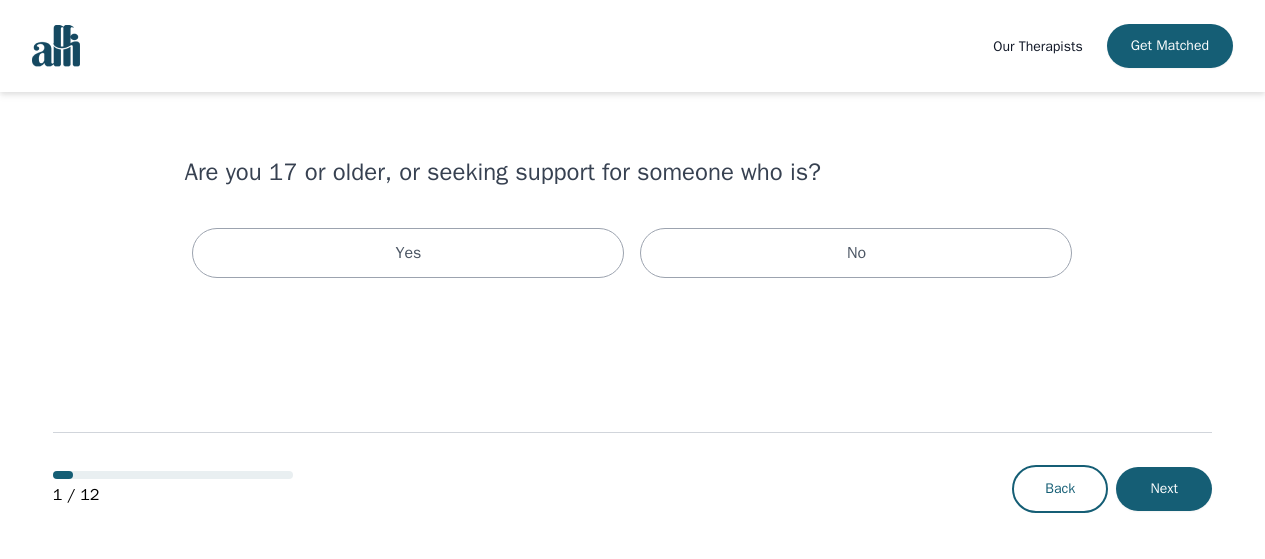 scroll, scrollTop: 0, scrollLeft: 0, axis: both 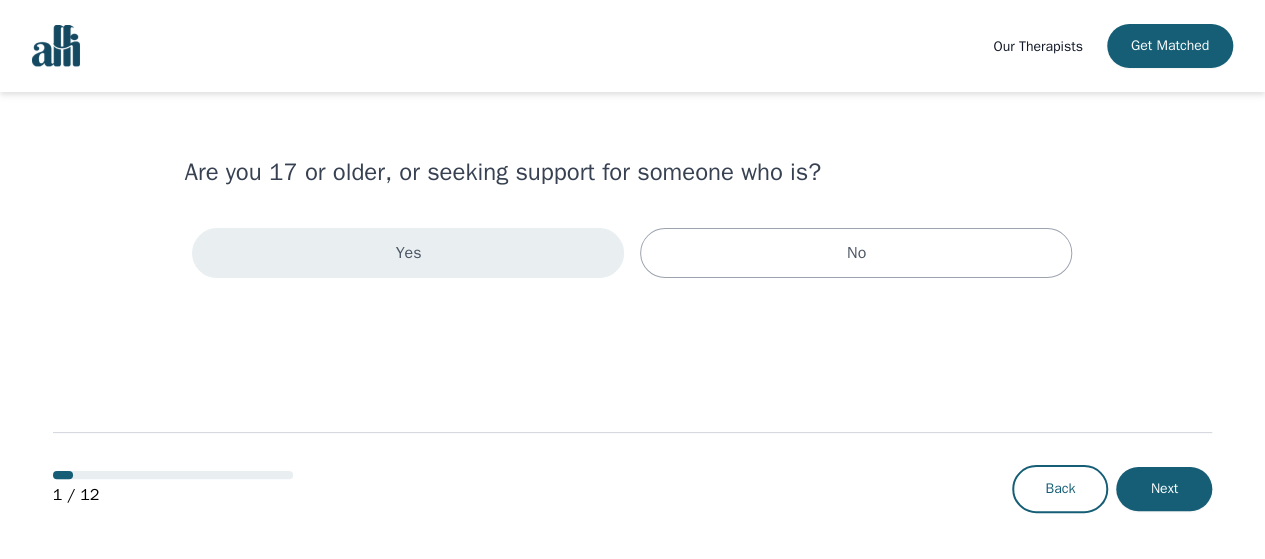 click on "Yes" at bounding box center (408, 253) 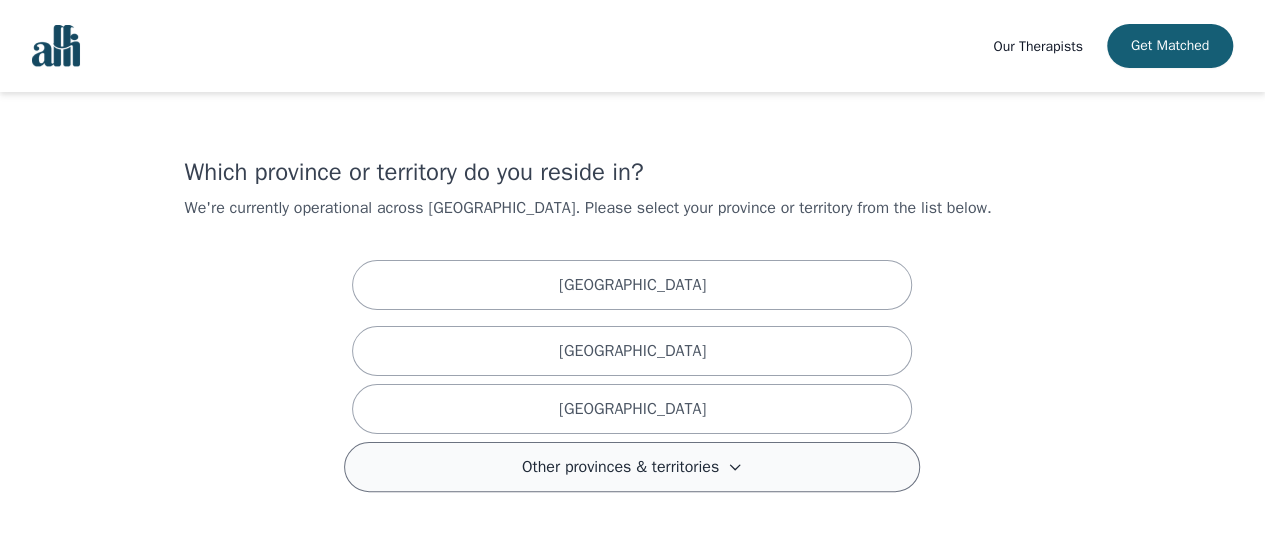 click on "Other provinces & territories" at bounding box center (632, 467) 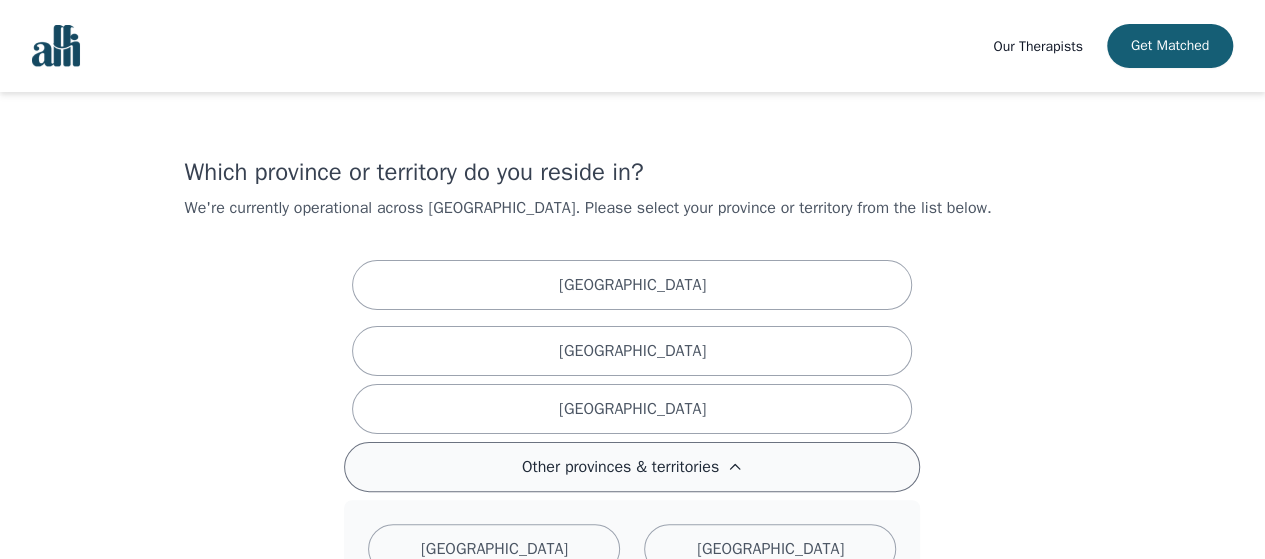 click on "Other provinces & territories" at bounding box center (632, 467) 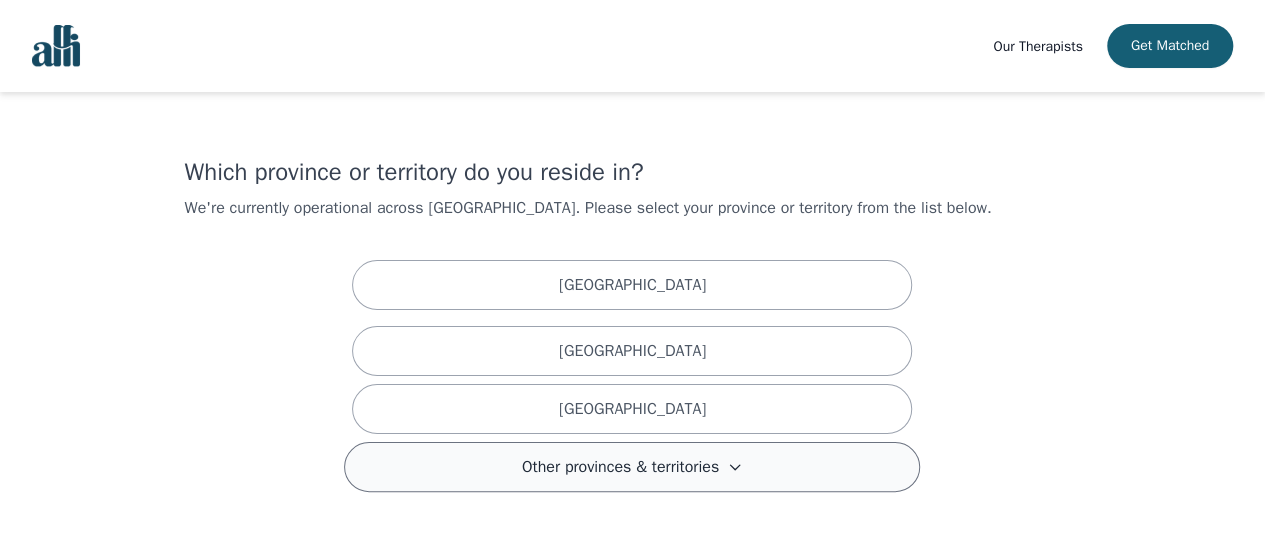scroll, scrollTop: 100, scrollLeft: 0, axis: vertical 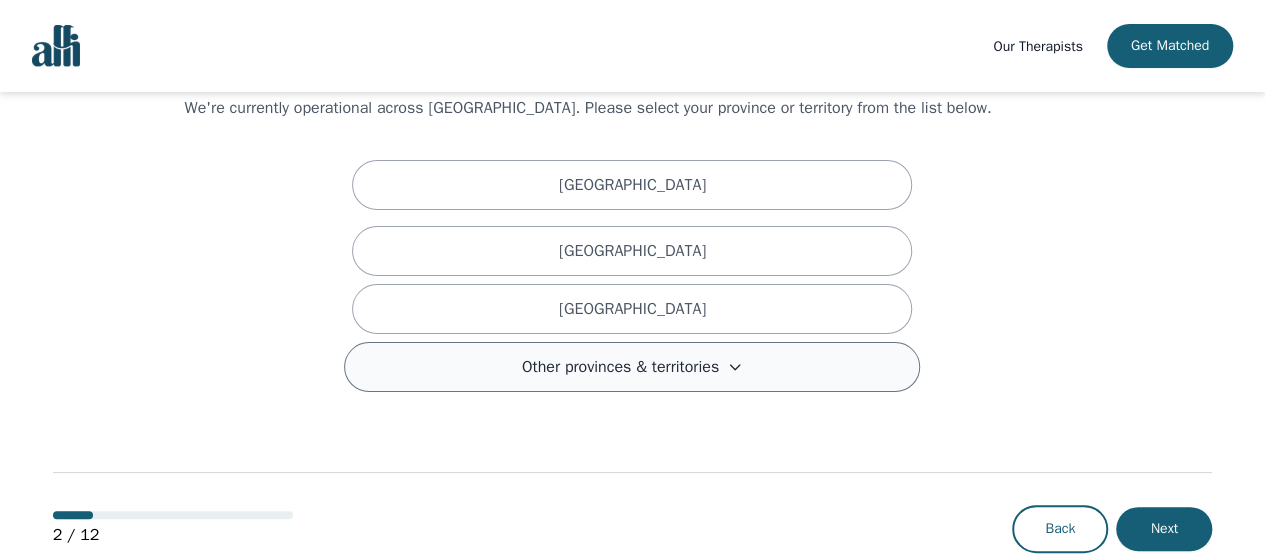 click on "2 / 12 Back Next" at bounding box center (633, 496) 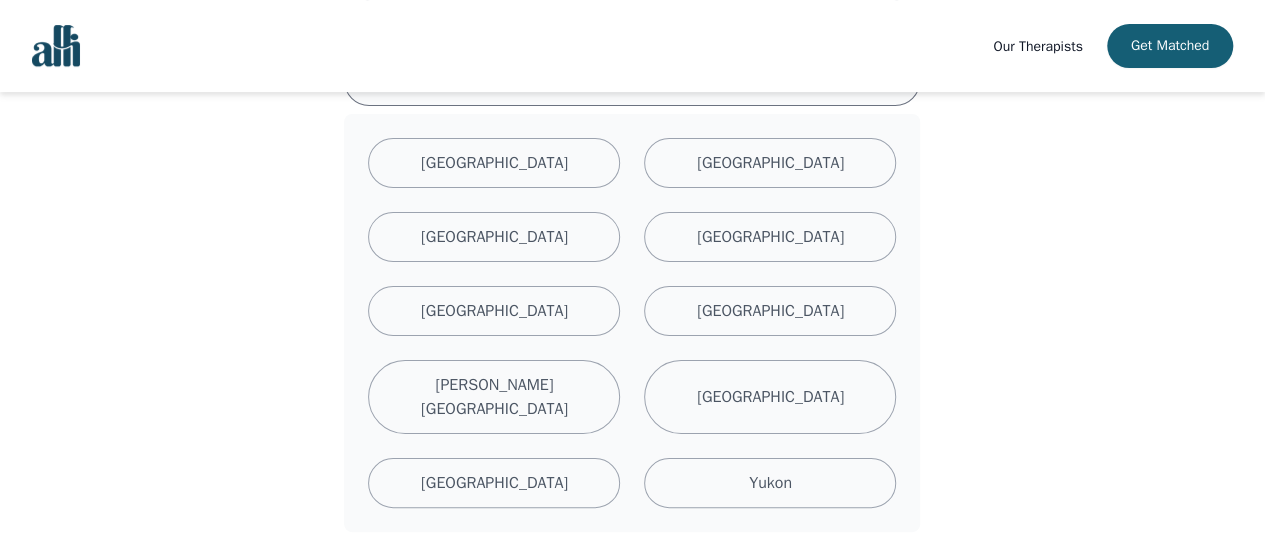 scroll, scrollTop: 400, scrollLeft: 0, axis: vertical 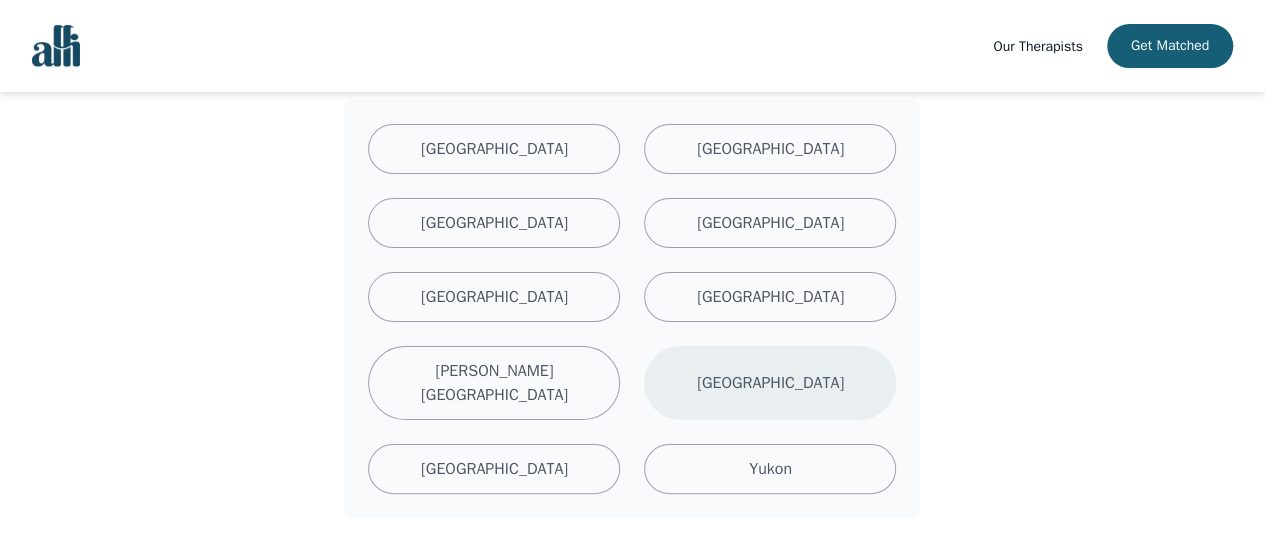 click on "[GEOGRAPHIC_DATA]" at bounding box center [770, 383] 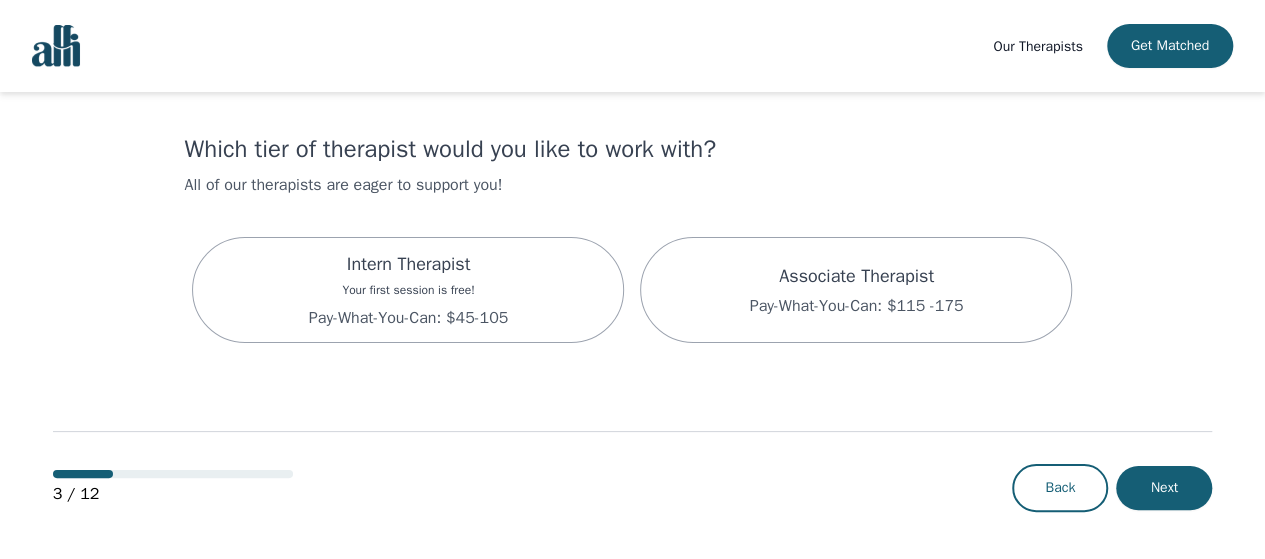 scroll, scrollTop: 0, scrollLeft: 0, axis: both 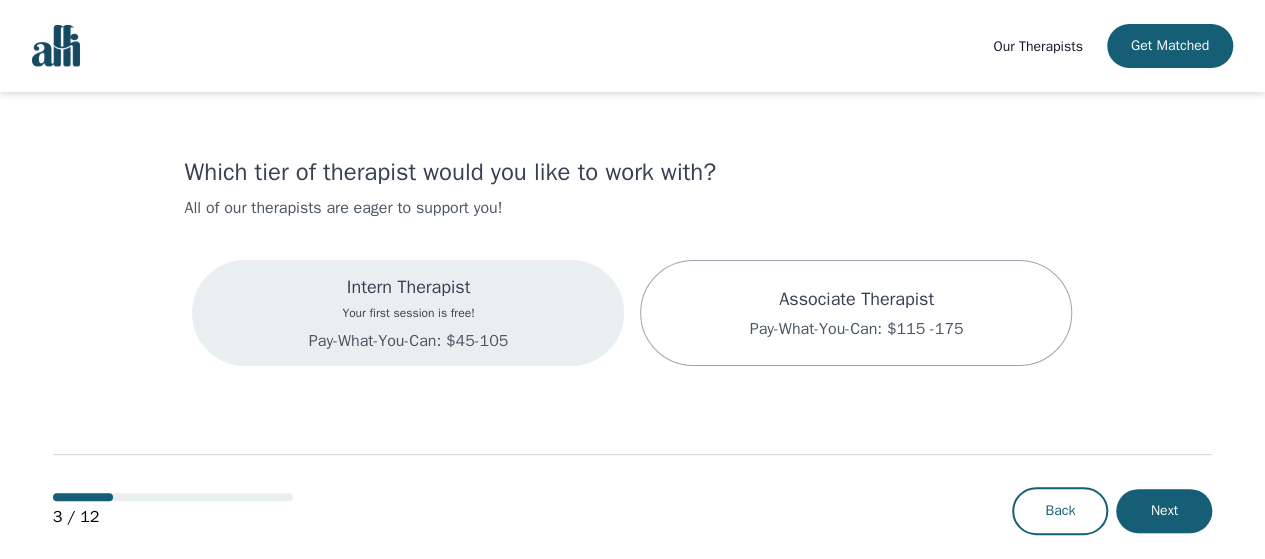 click on "Intern Therapist" at bounding box center [408, 287] 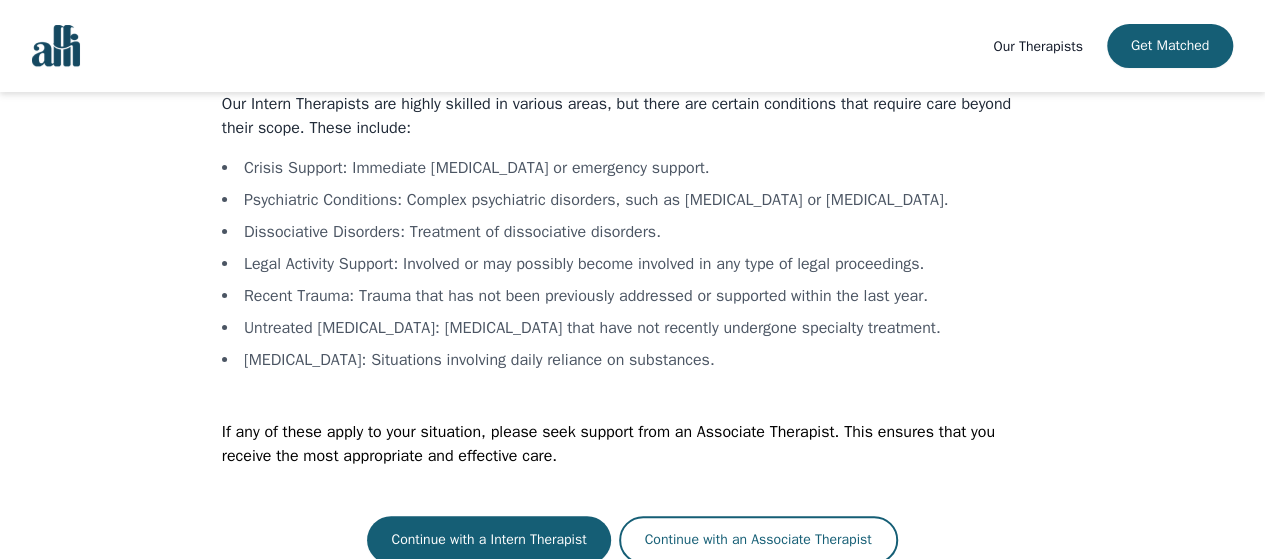 scroll, scrollTop: 128, scrollLeft: 0, axis: vertical 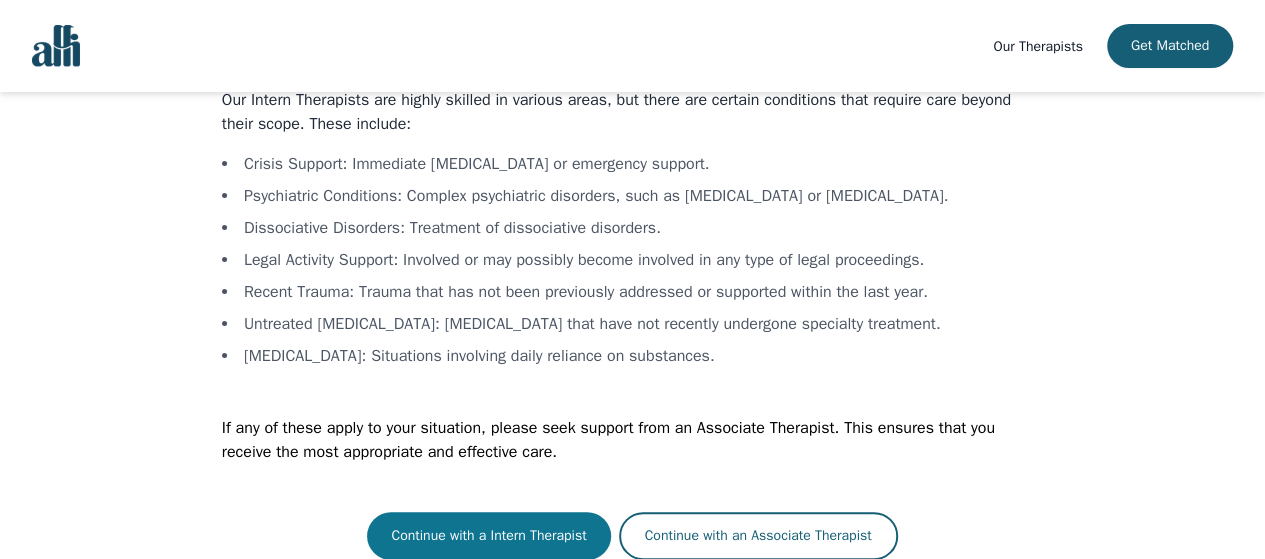 click on "Continue with a Intern Therapist" at bounding box center [488, 536] 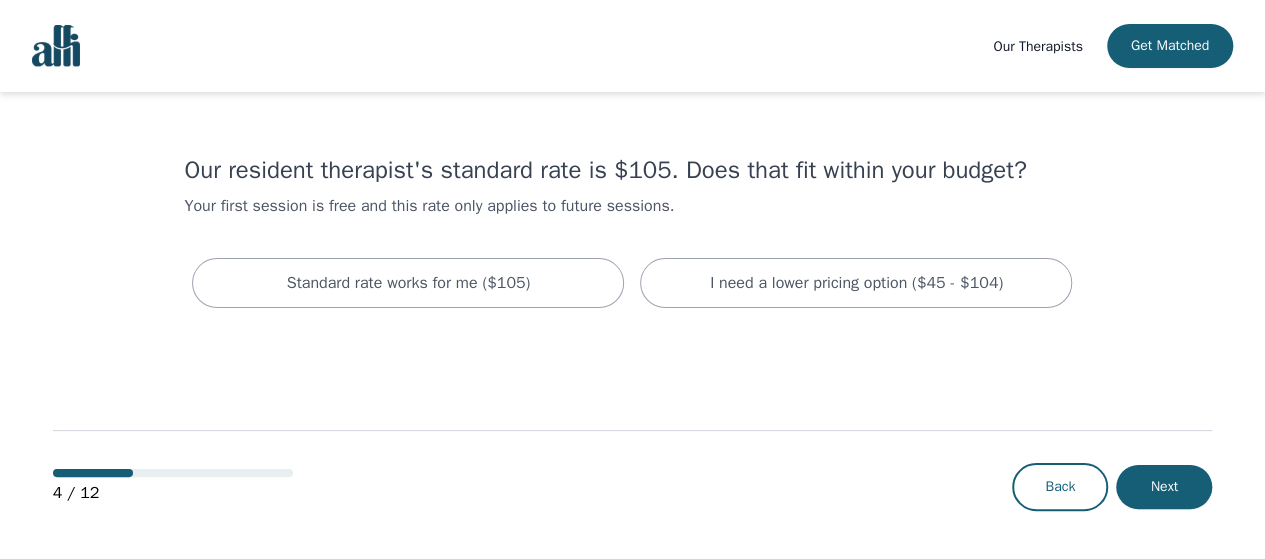 scroll, scrollTop: 0, scrollLeft: 0, axis: both 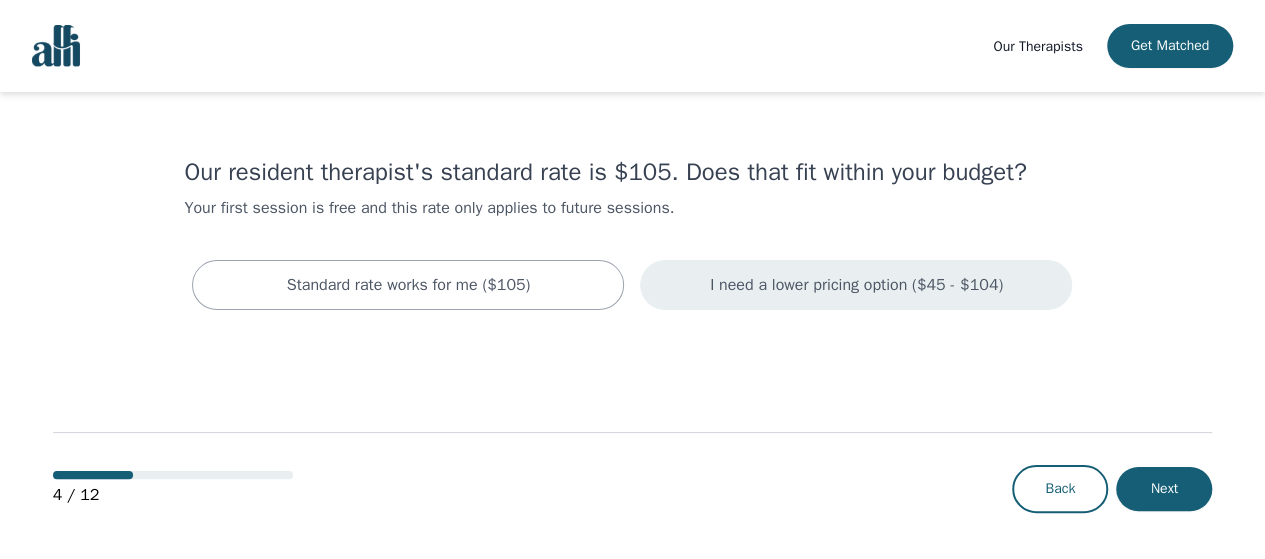 click on "I need a lower pricing option ($45 - $104)" at bounding box center (856, 285) 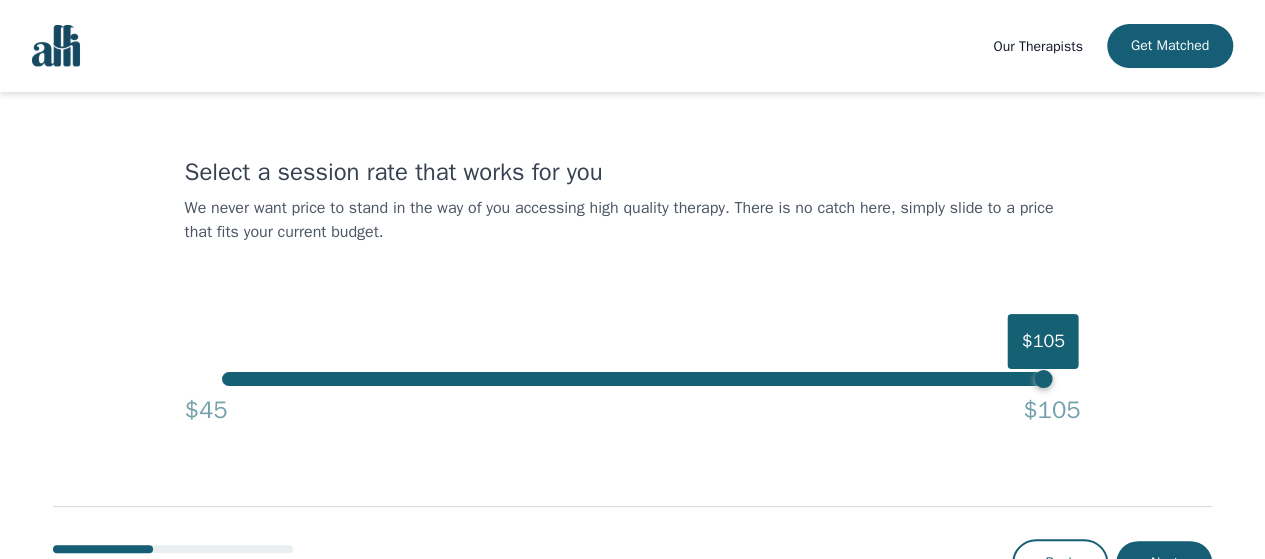 click on "$105" at bounding box center (632, 379) 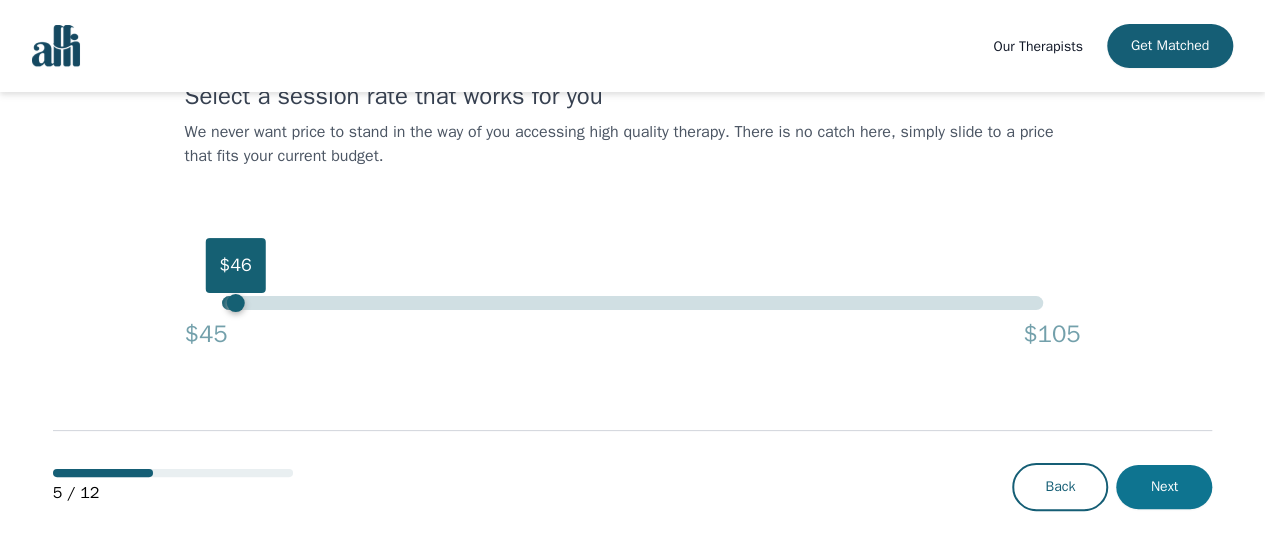 click on "Next" at bounding box center [1164, 487] 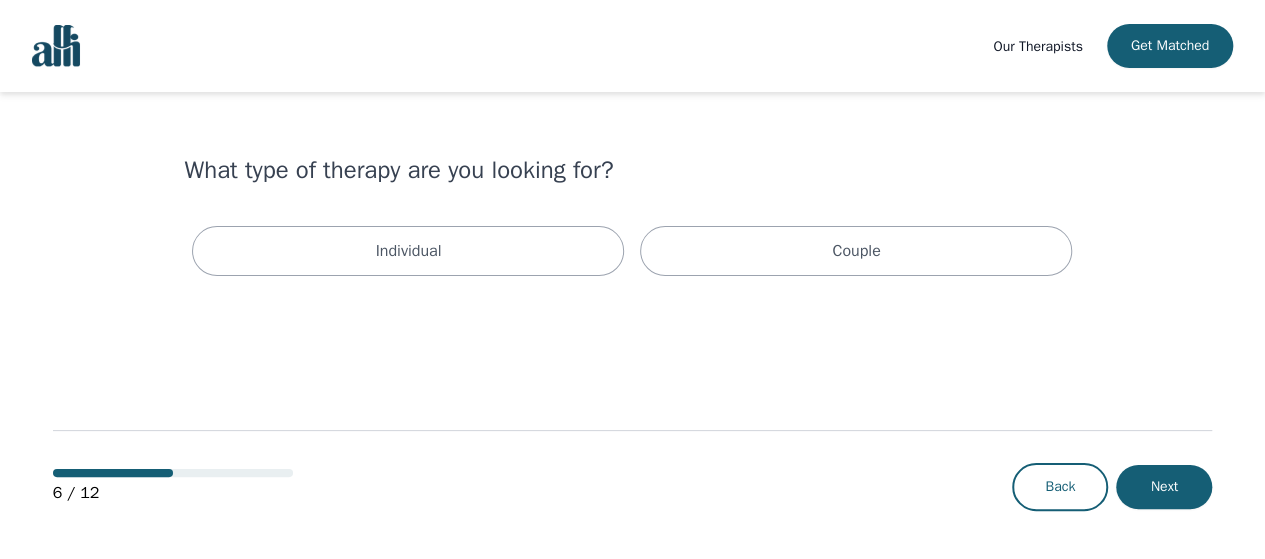 scroll, scrollTop: 0, scrollLeft: 0, axis: both 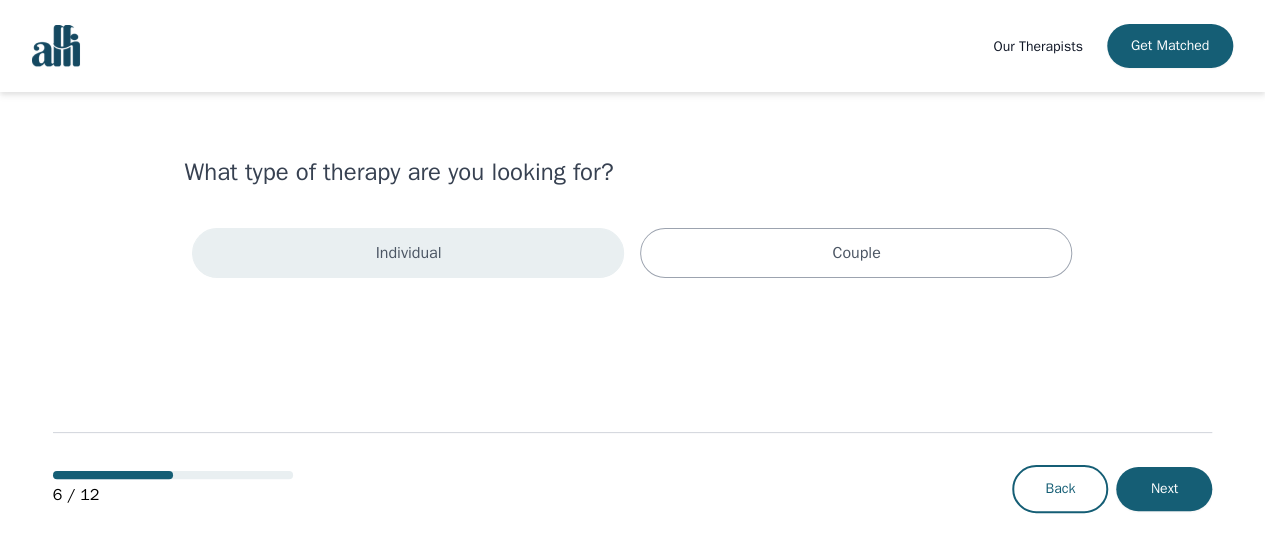 click on "Individual" at bounding box center [408, 253] 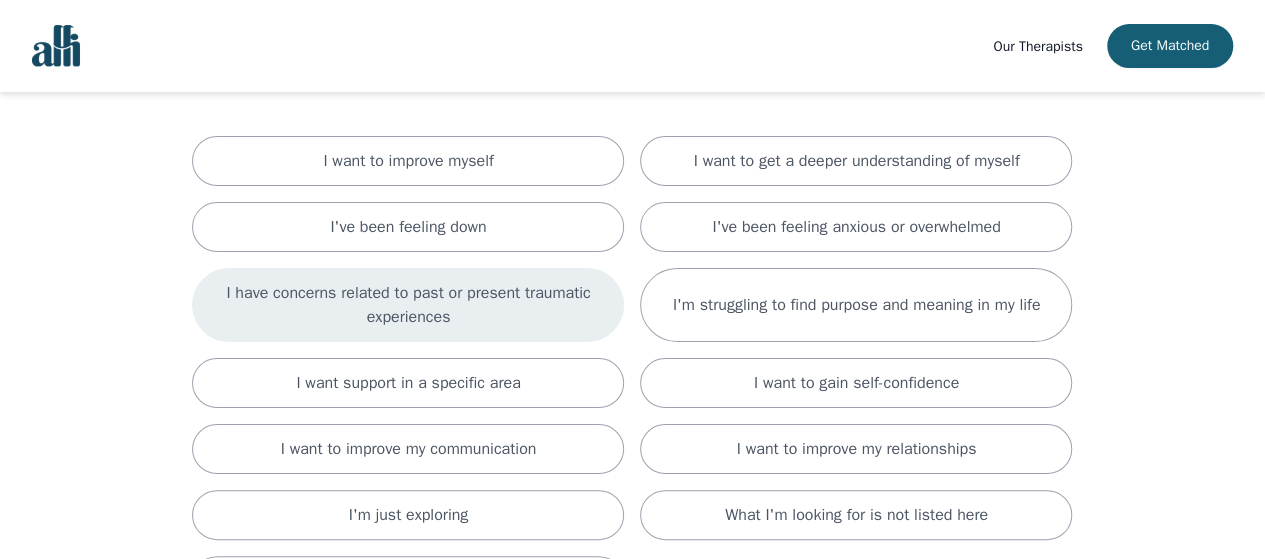 scroll, scrollTop: 0, scrollLeft: 0, axis: both 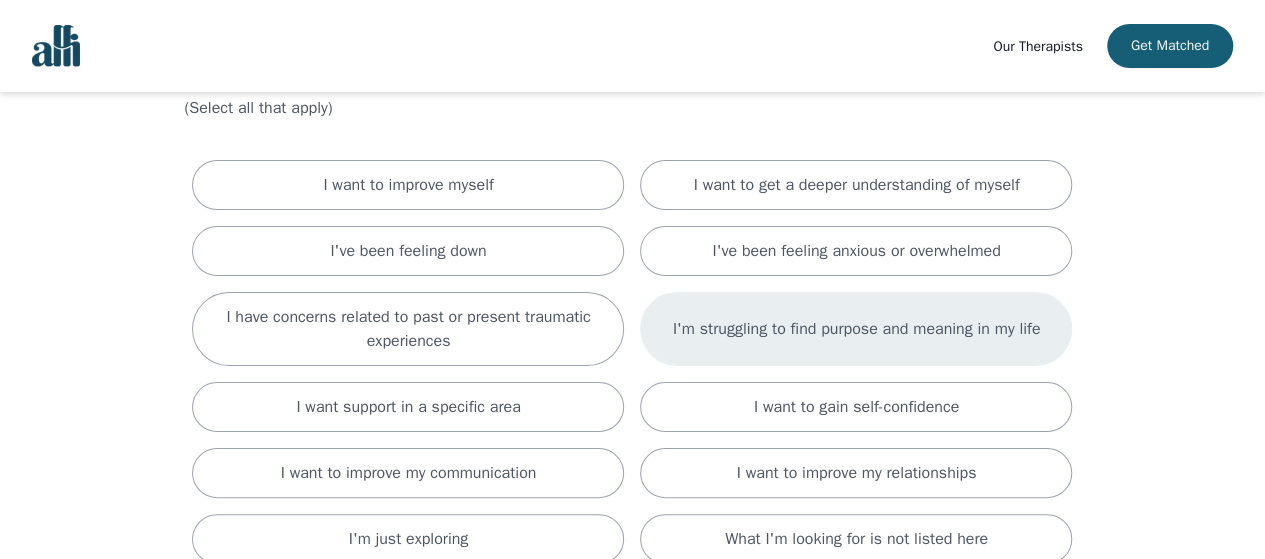 click on "I'm struggling to find purpose and meaning in my life" at bounding box center [857, 329] 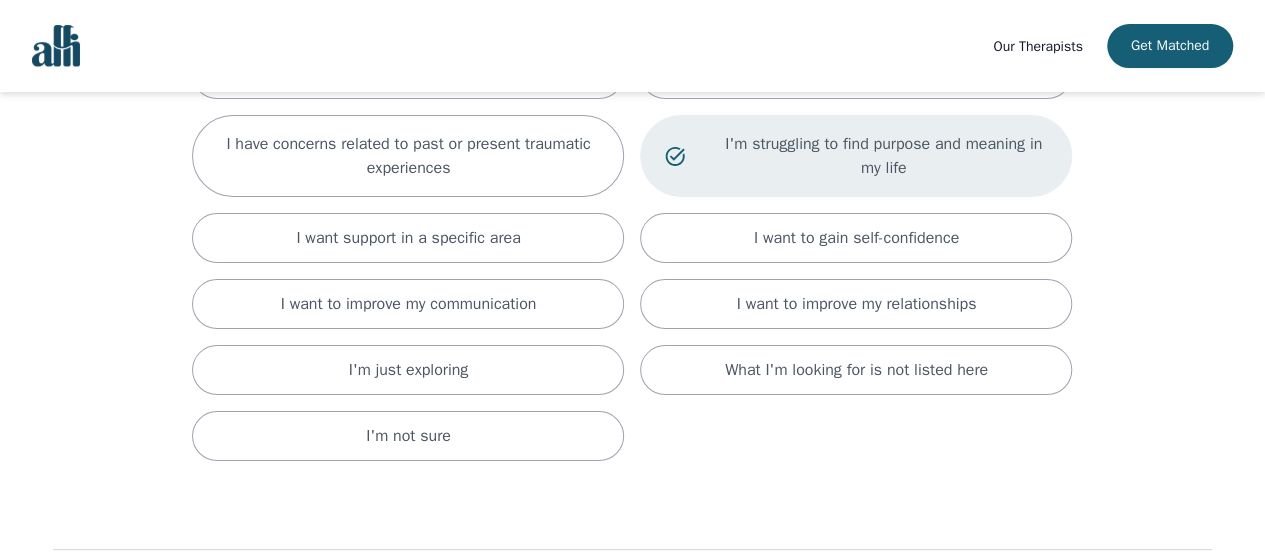 scroll, scrollTop: 300, scrollLeft: 0, axis: vertical 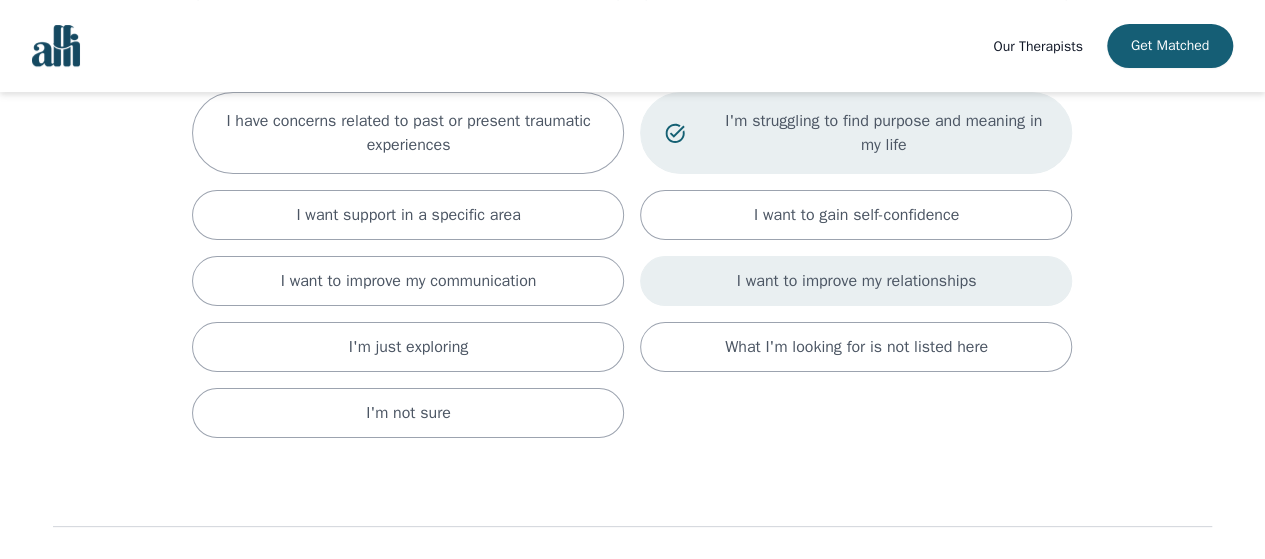 click on "I want to improve my relationships" at bounding box center (857, 281) 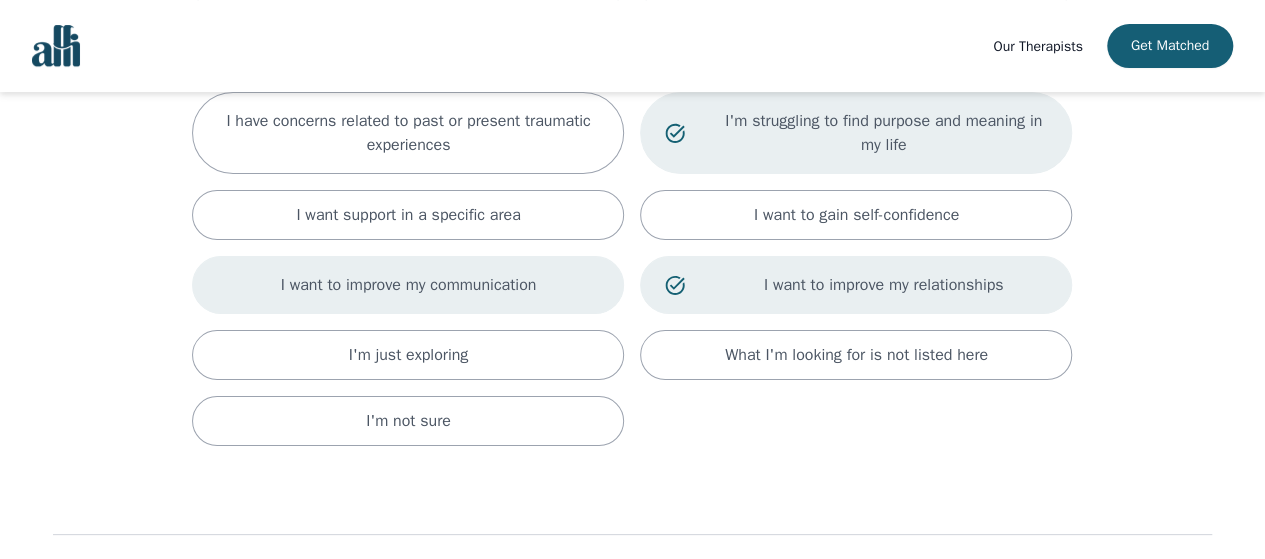 click on "I want to improve my communication" at bounding box center (409, 285) 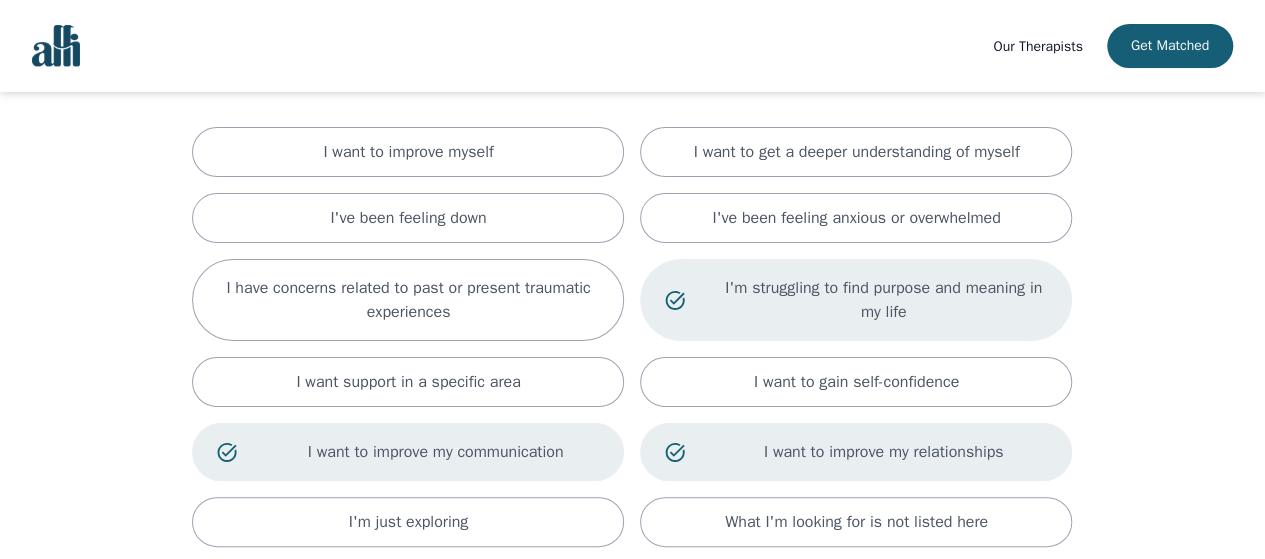 scroll, scrollTop: 100, scrollLeft: 0, axis: vertical 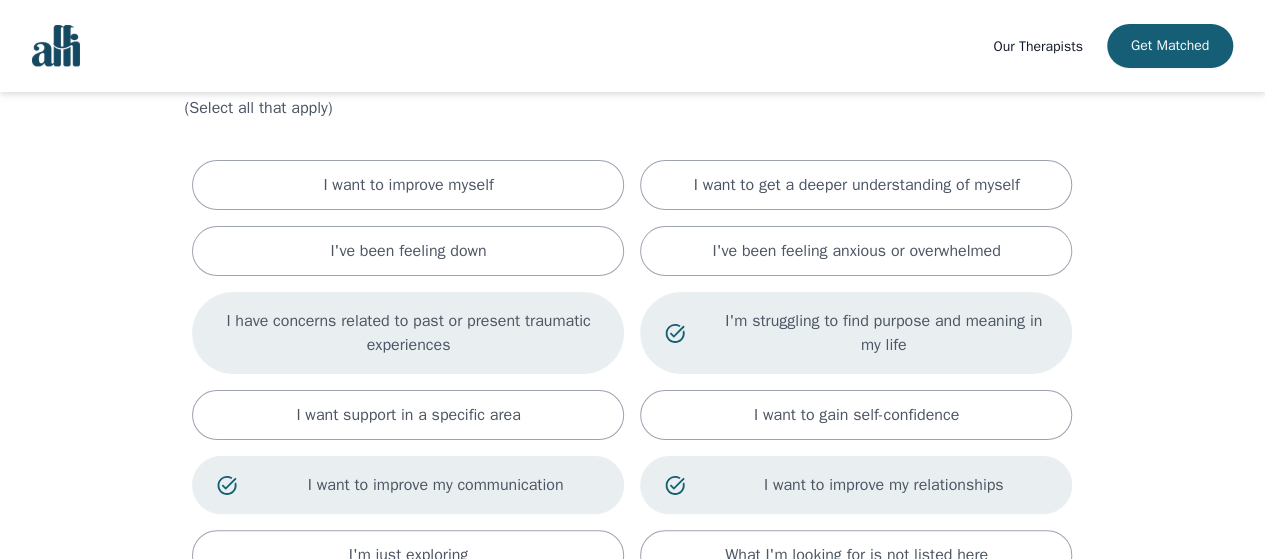 click on "I have concerns related to past or present traumatic experiences" at bounding box center (408, 333) 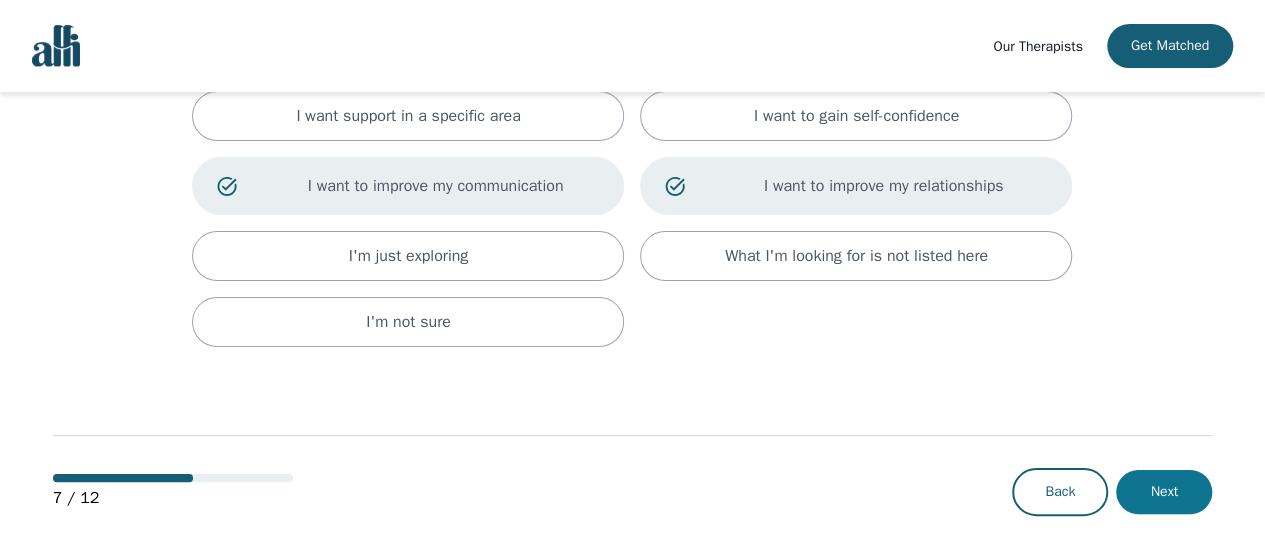 click on "Next" at bounding box center (1164, 492) 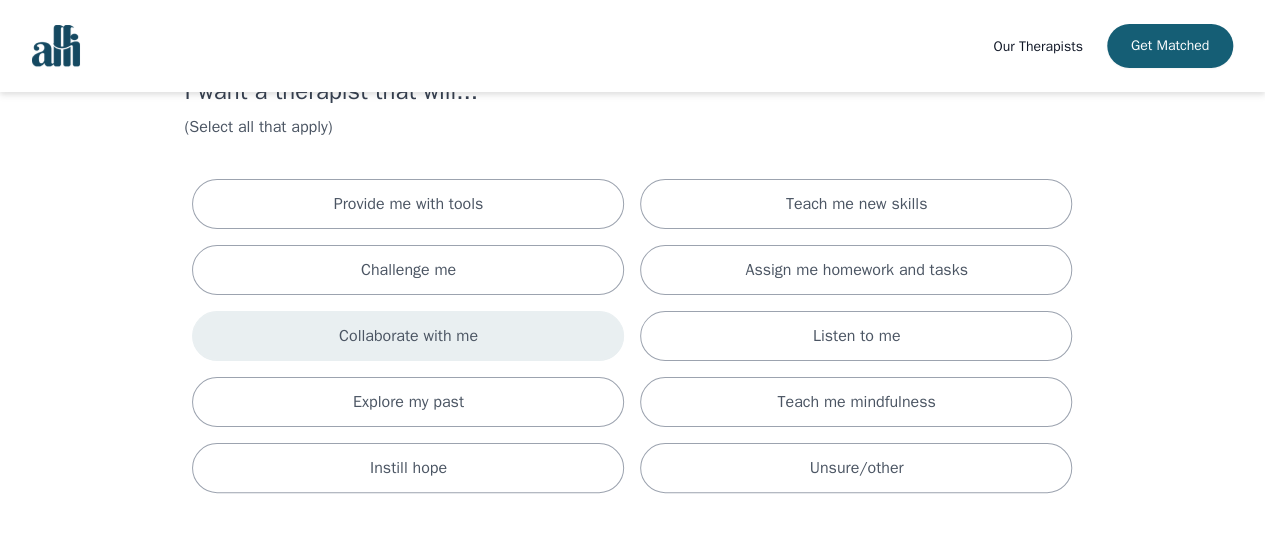 scroll, scrollTop: 100, scrollLeft: 0, axis: vertical 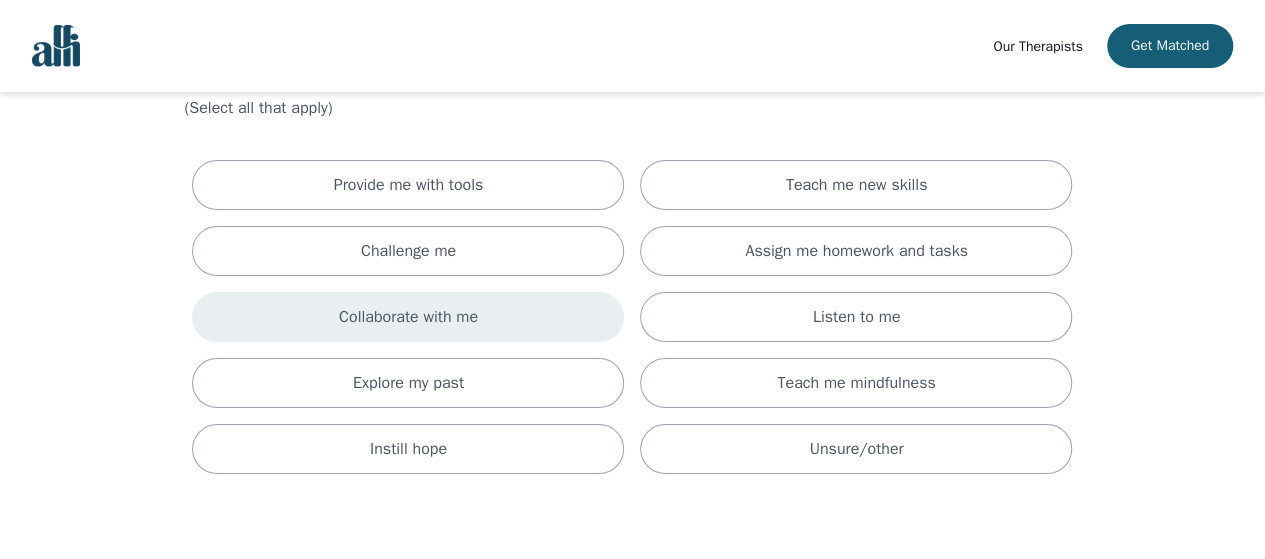 click on "Collaborate with me" at bounding box center (408, 317) 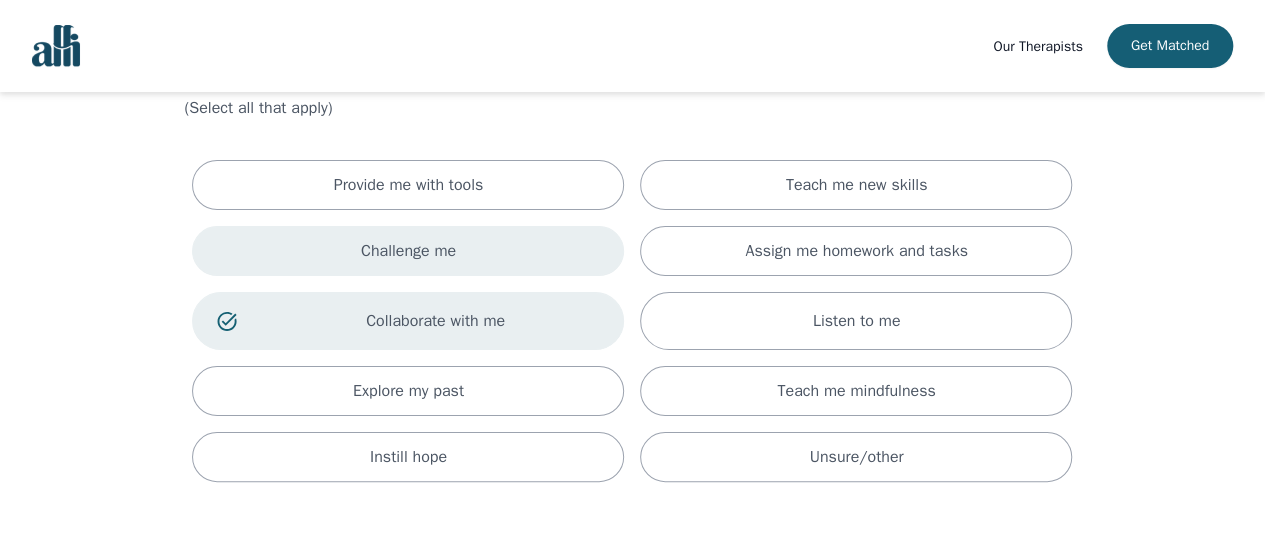 drag, startPoint x: 497, startPoint y: 256, endPoint x: 496, endPoint y: 231, distance: 25.019993 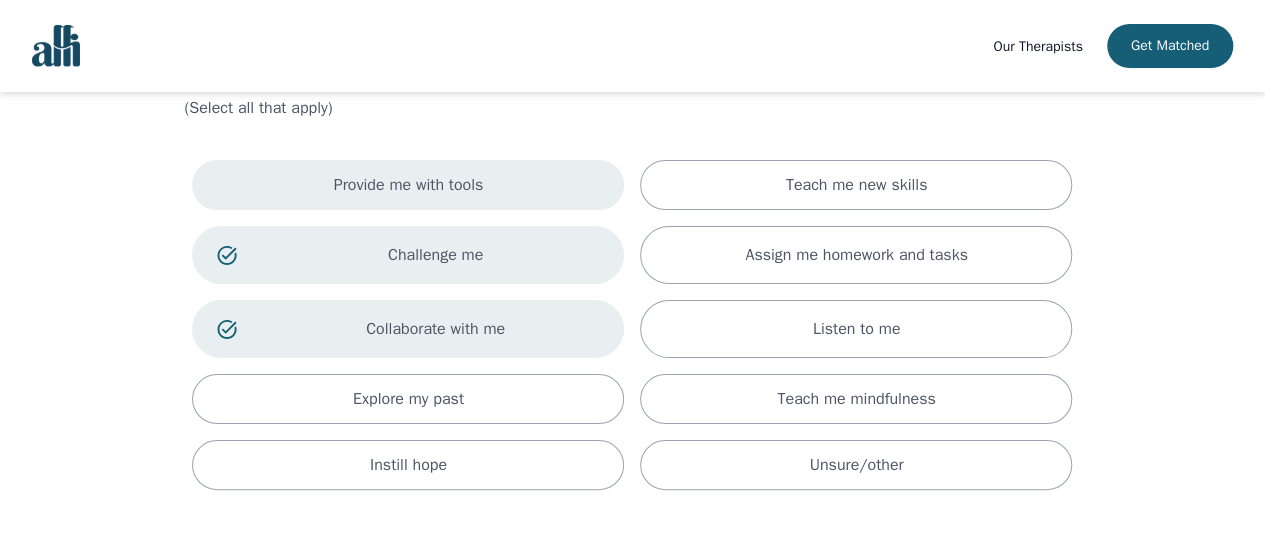 click on "Provide me with tools" at bounding box center [408, 185] 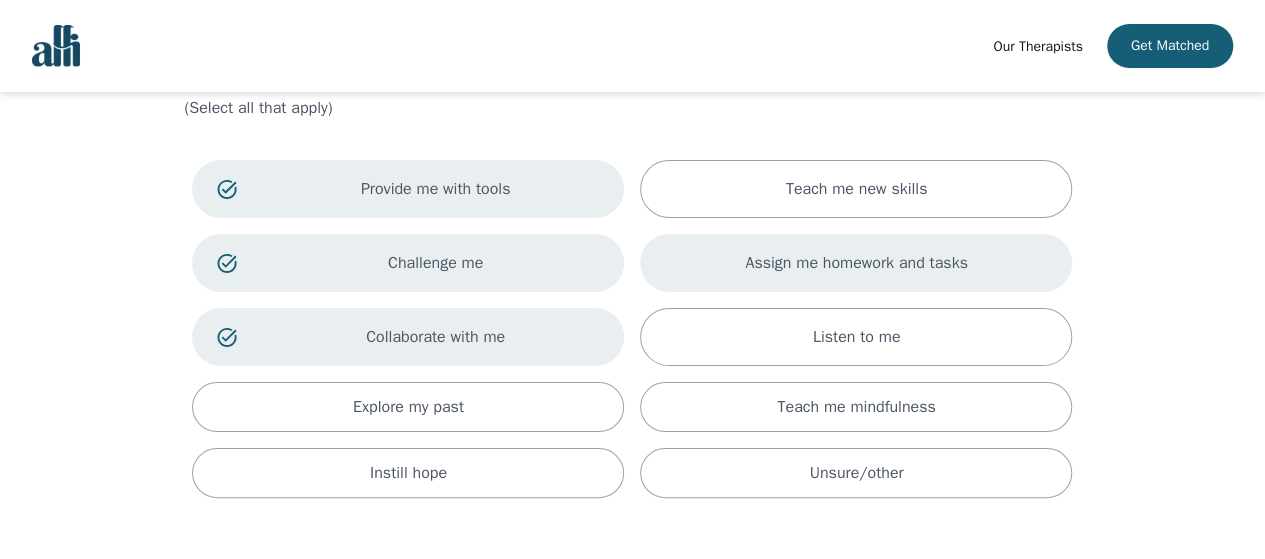 click on "Assign me homework and tasks" at bounding box center [856, 263] 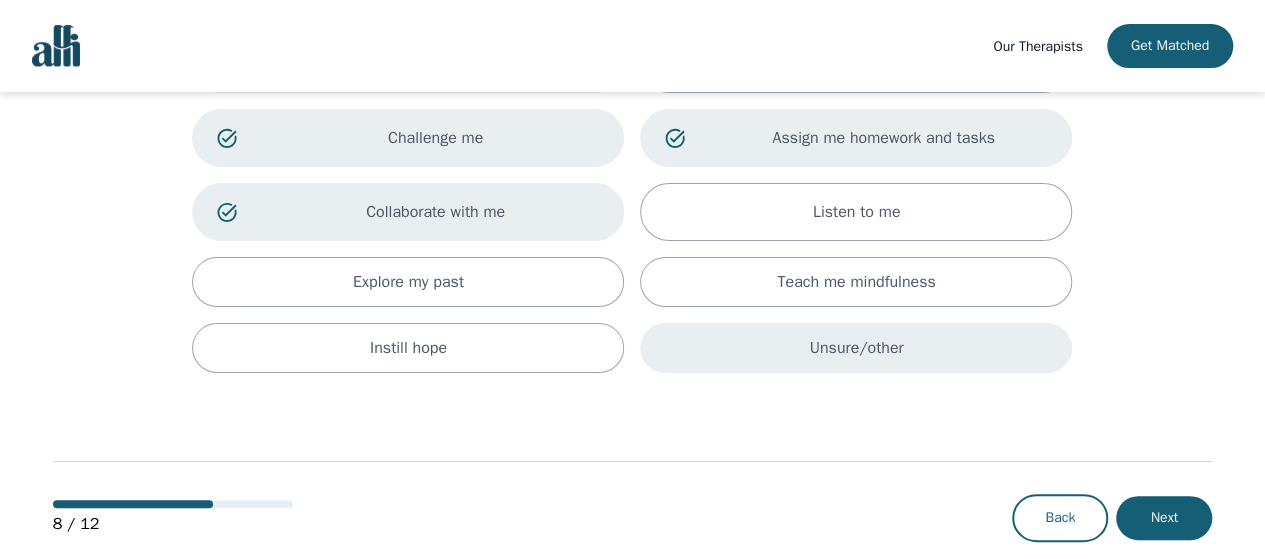 scroll, scrollTop: 252, scrollLeft: 0, axis: vertical 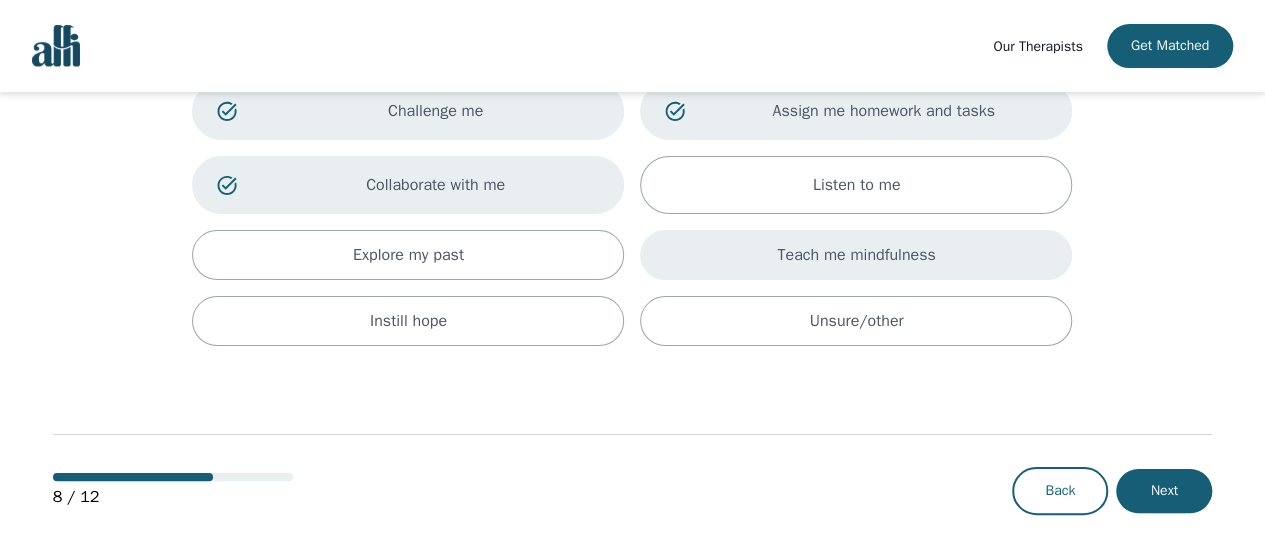 click on "Teach me mindfulness" at bounding box center [856, 255] 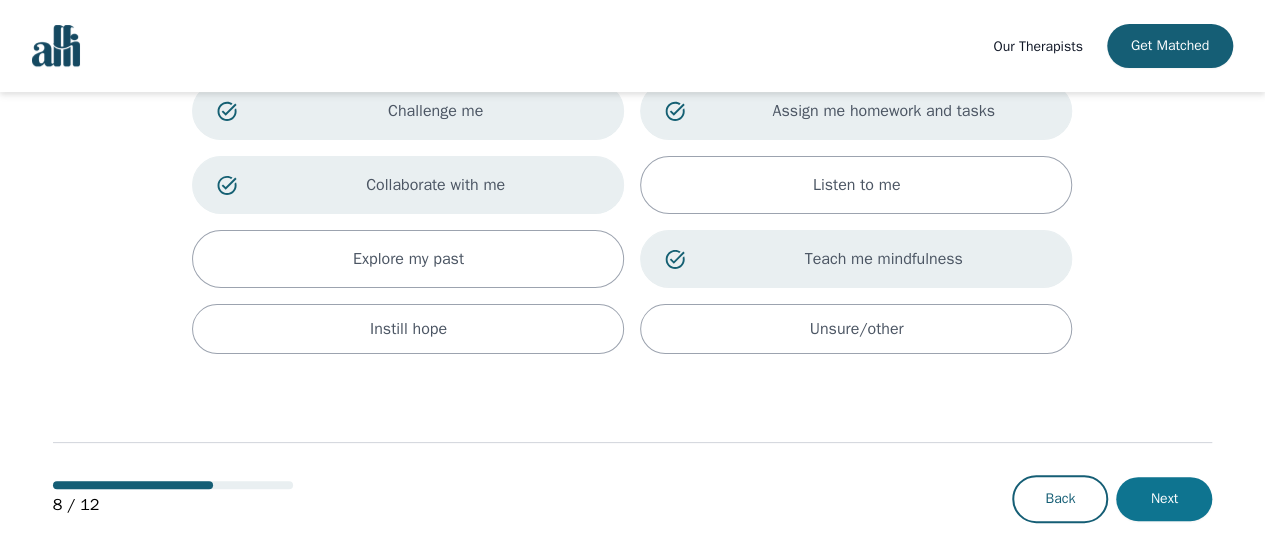 click on "Next" at bounding box center (1164, 499) 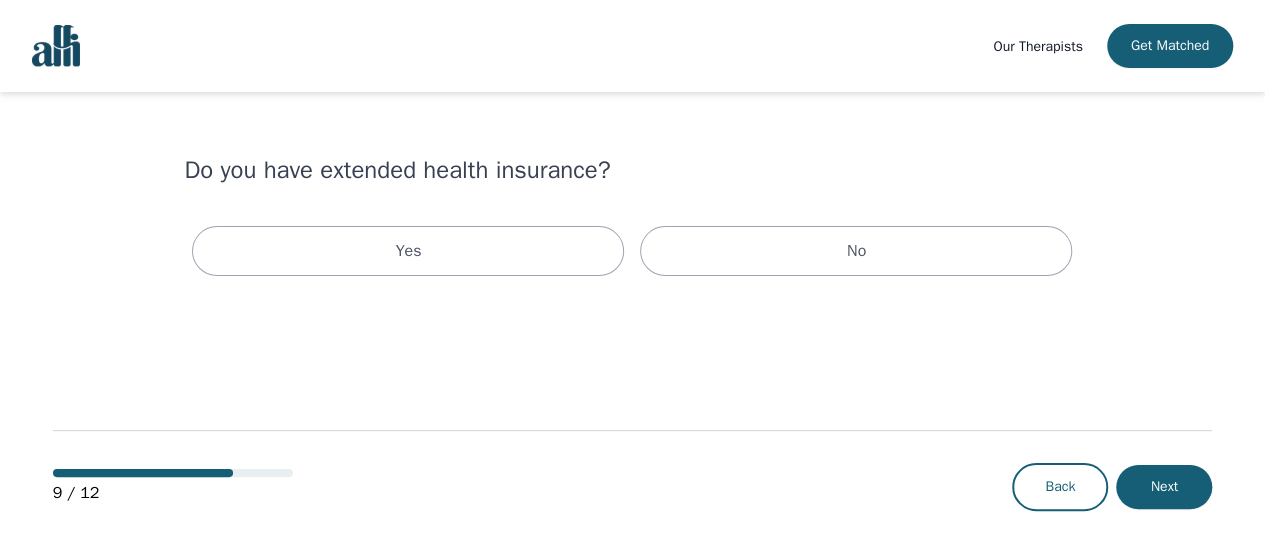 scroll, scrollTop: 0, scrollLeft: 0, axis: both 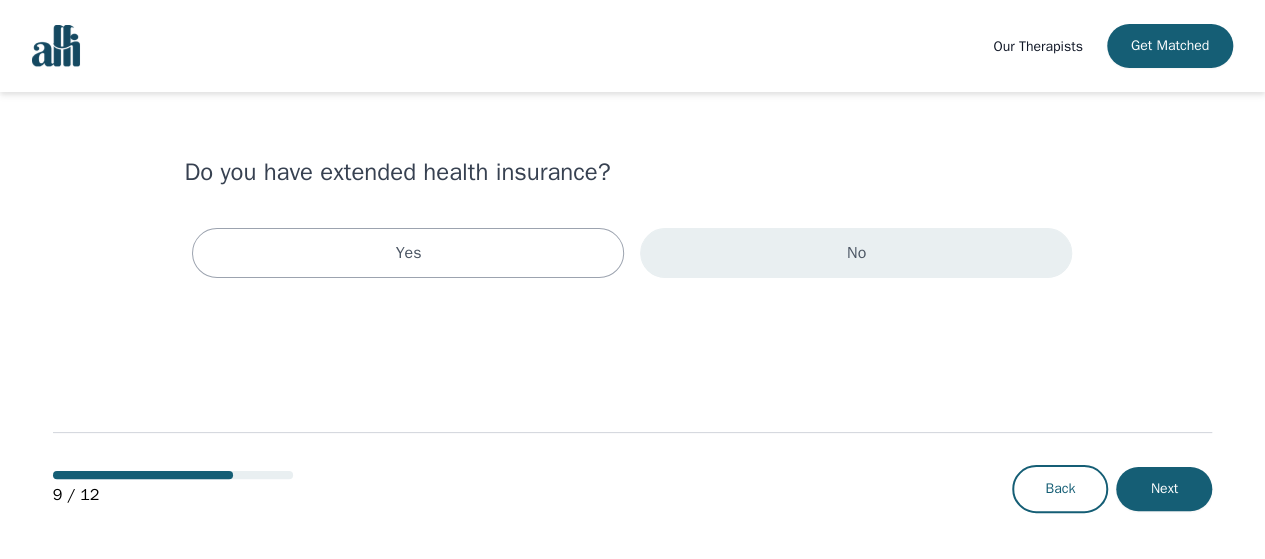 click on "No" at bounding box center [856, 253] 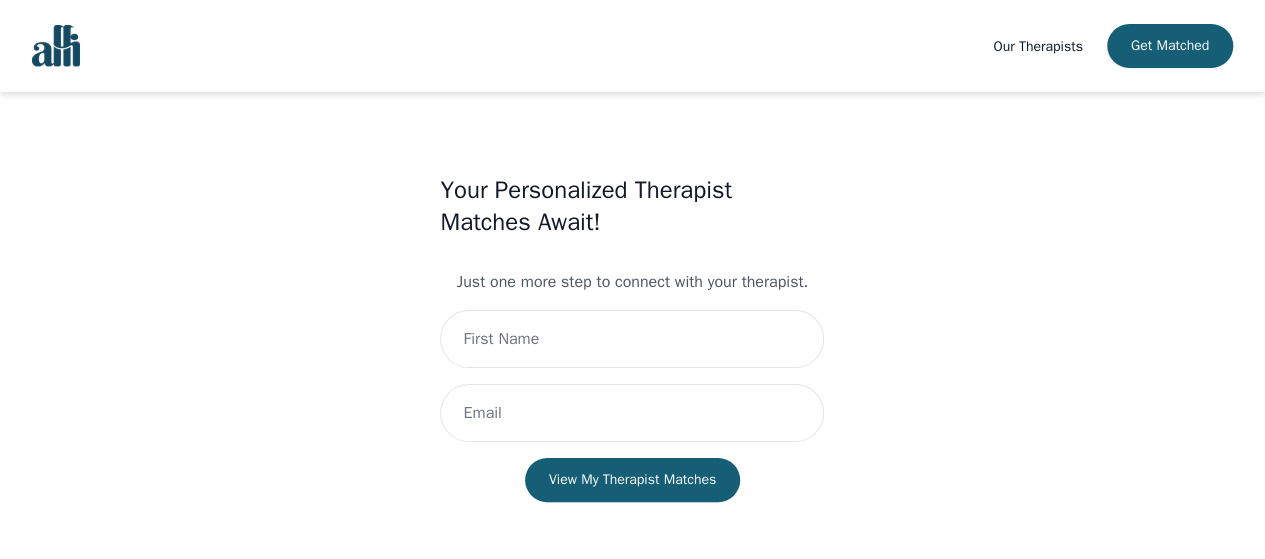 scroll, scrollTop: 35, scrollLeft: 0, axis: vertical 